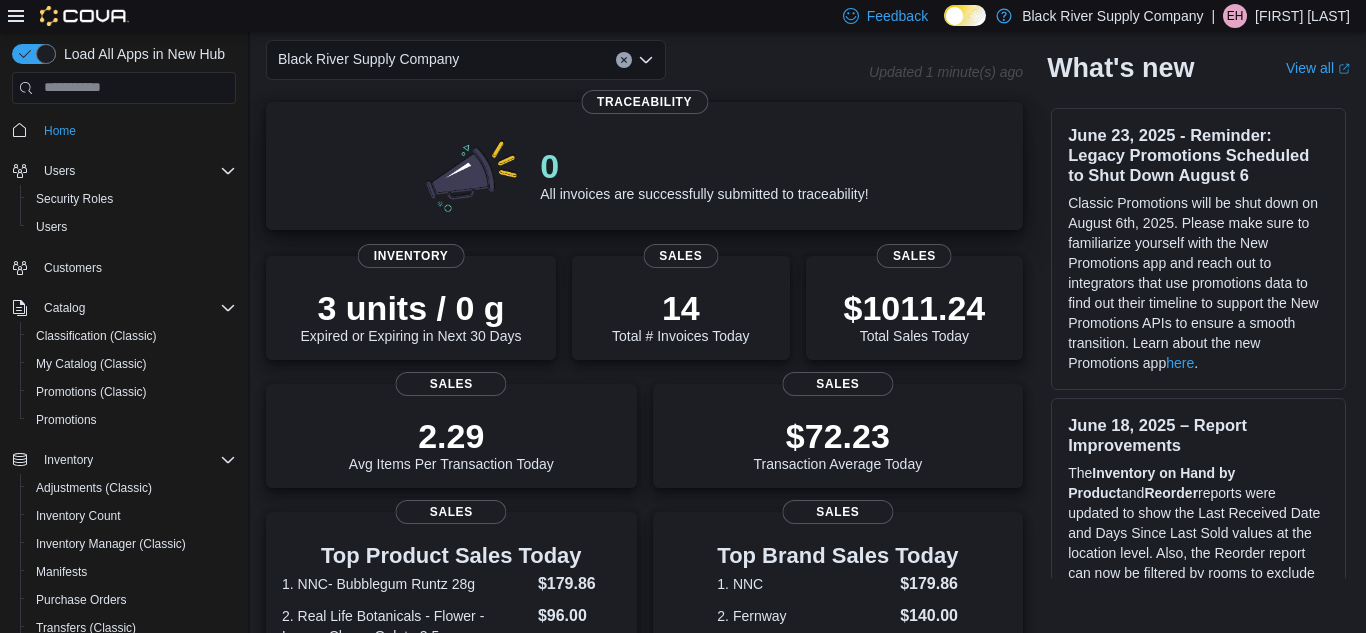 scroll, scrollTop: 0, scrollLeft: 0, axis: both 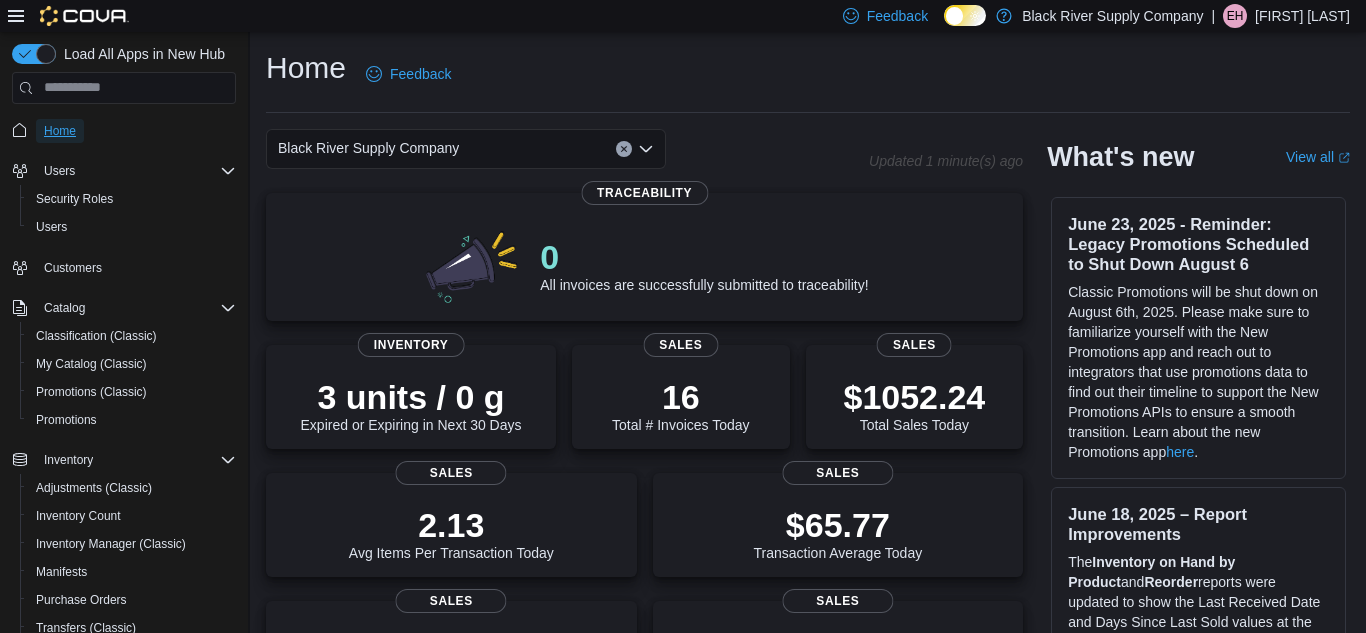 click on "Home" at bounding box center [60, 131] 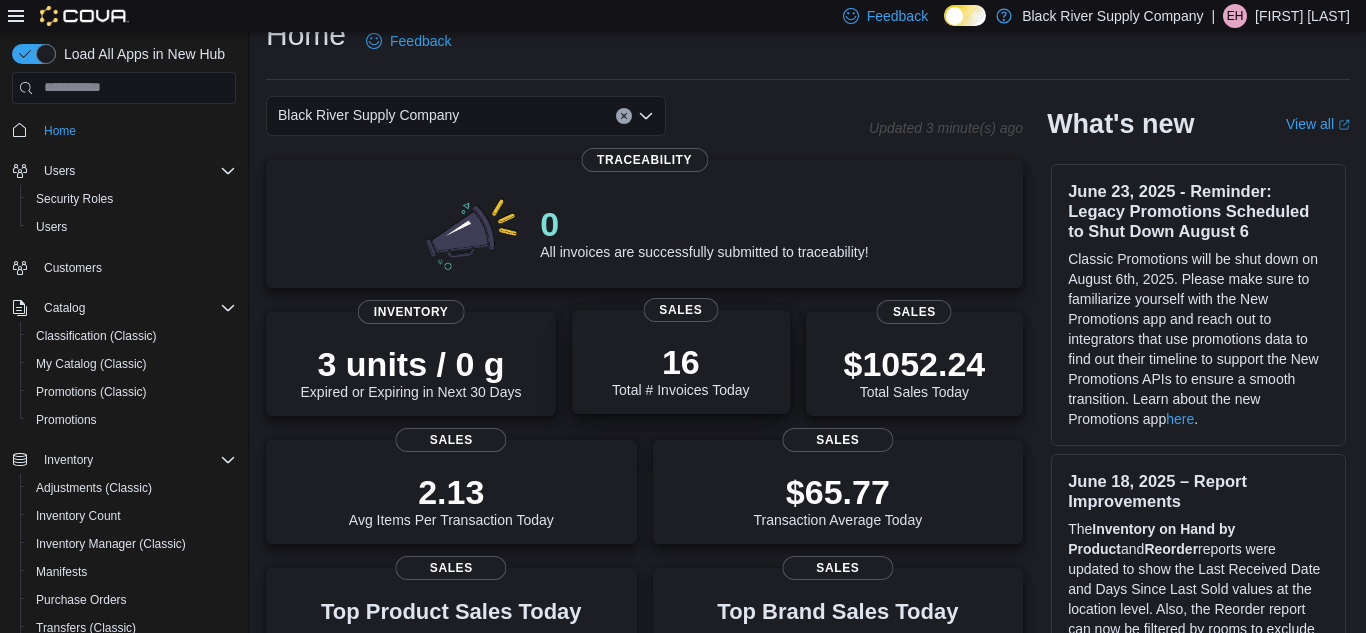 scroll, scrollTop: 0, scrollLeft: 0, axis: both 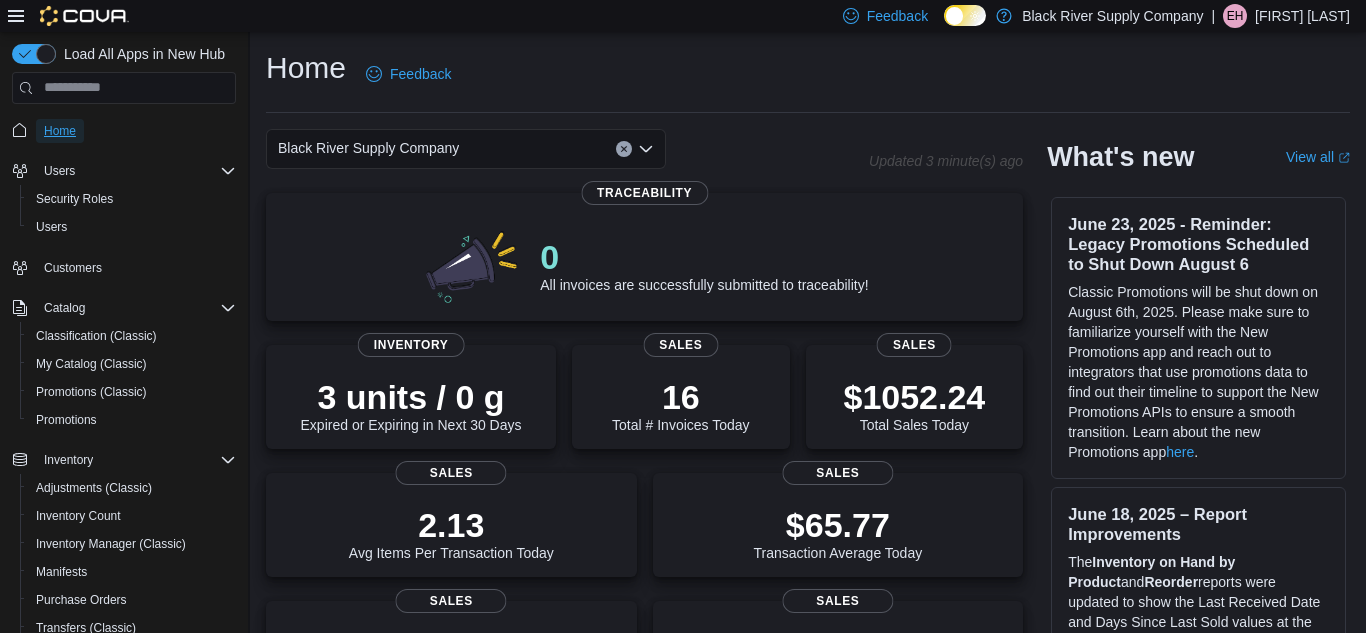 click on "Home" at bounding box center [60, 131] 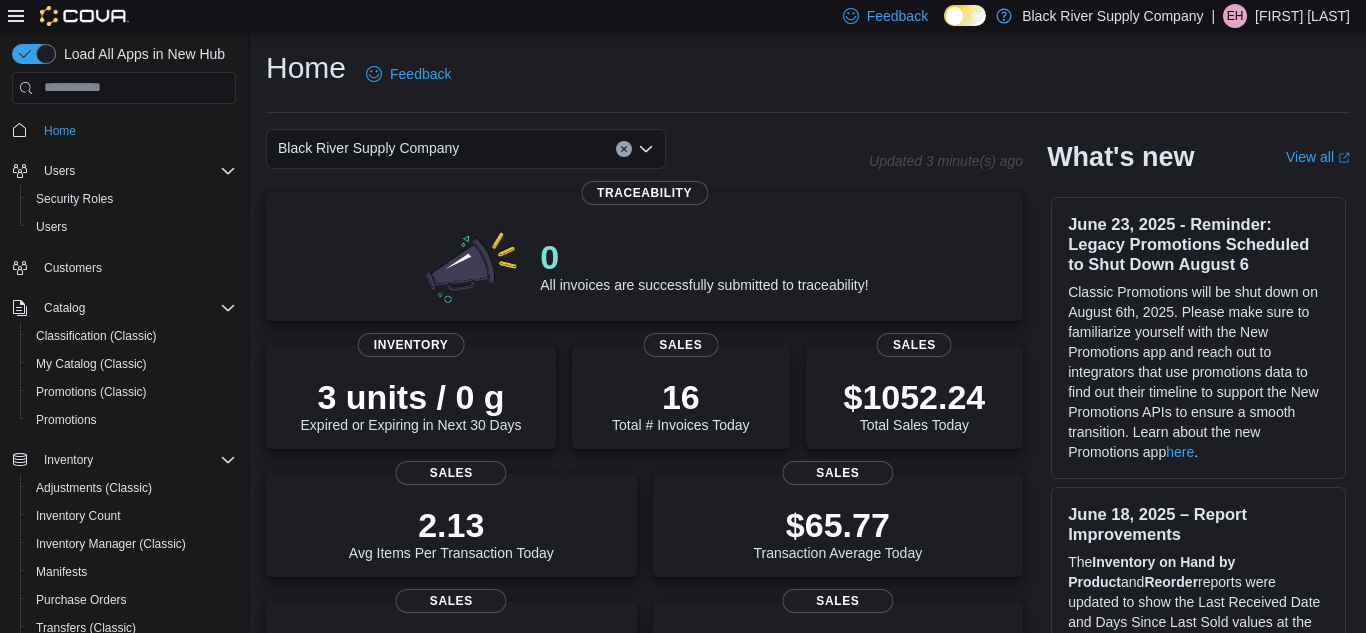 click on "Home" at bounding box center (136, 130) 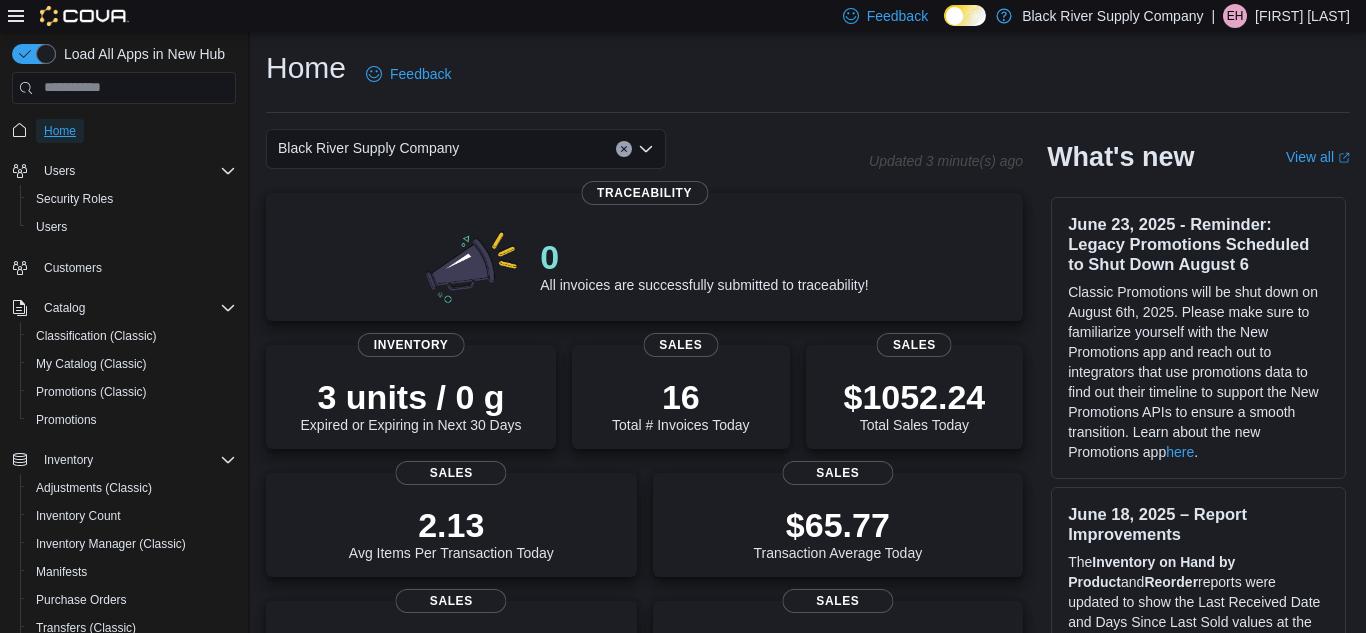 click on "Home" at bounding box center (60, 131) 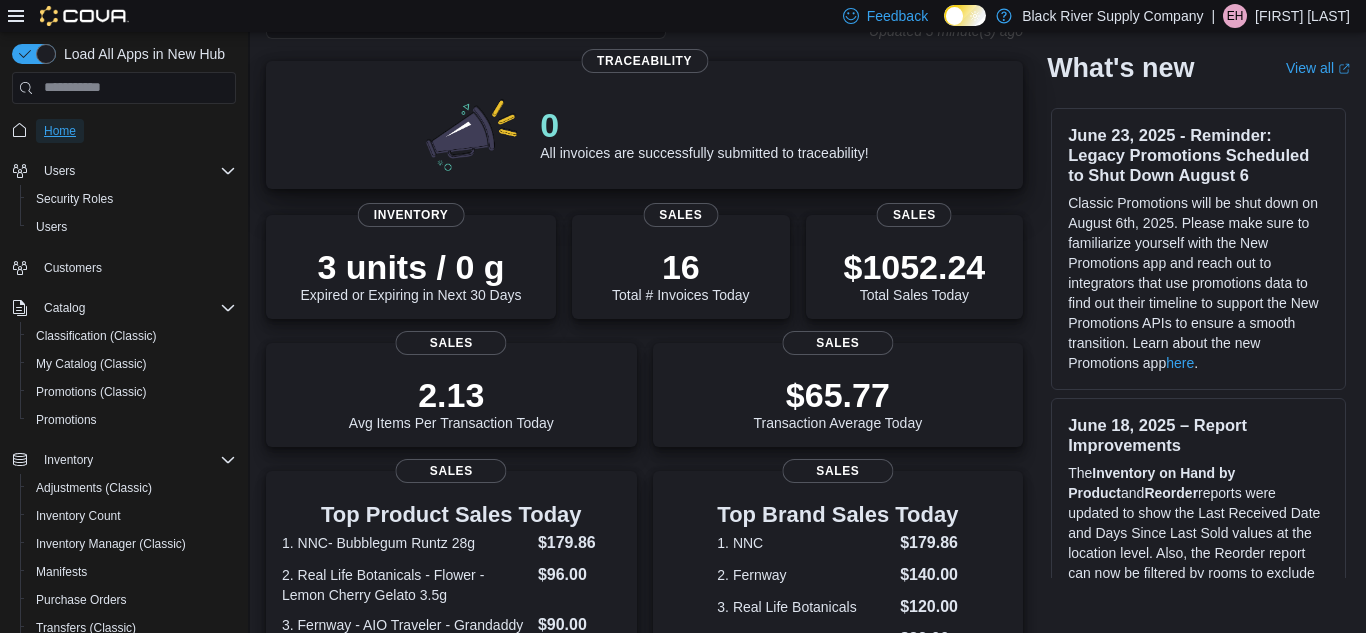 scroll, scrollTop: 0, scrollLeft: 0, axis: both 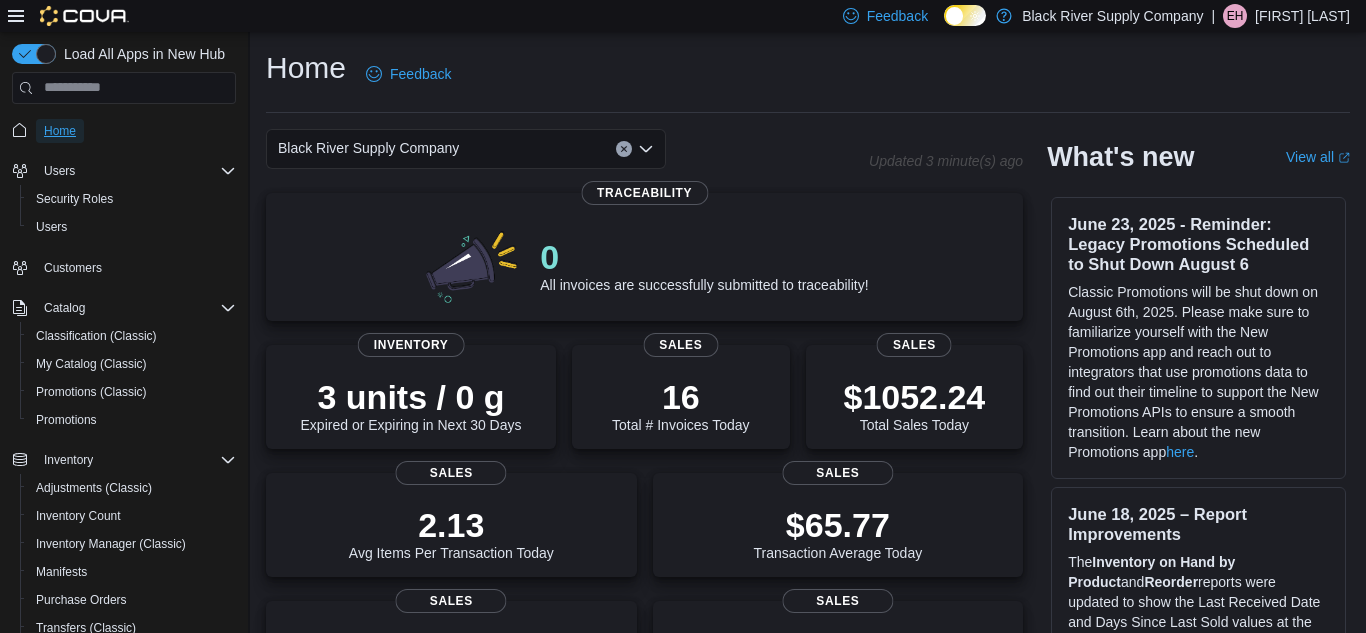 click on "Home" at bounding box center [60, 131] 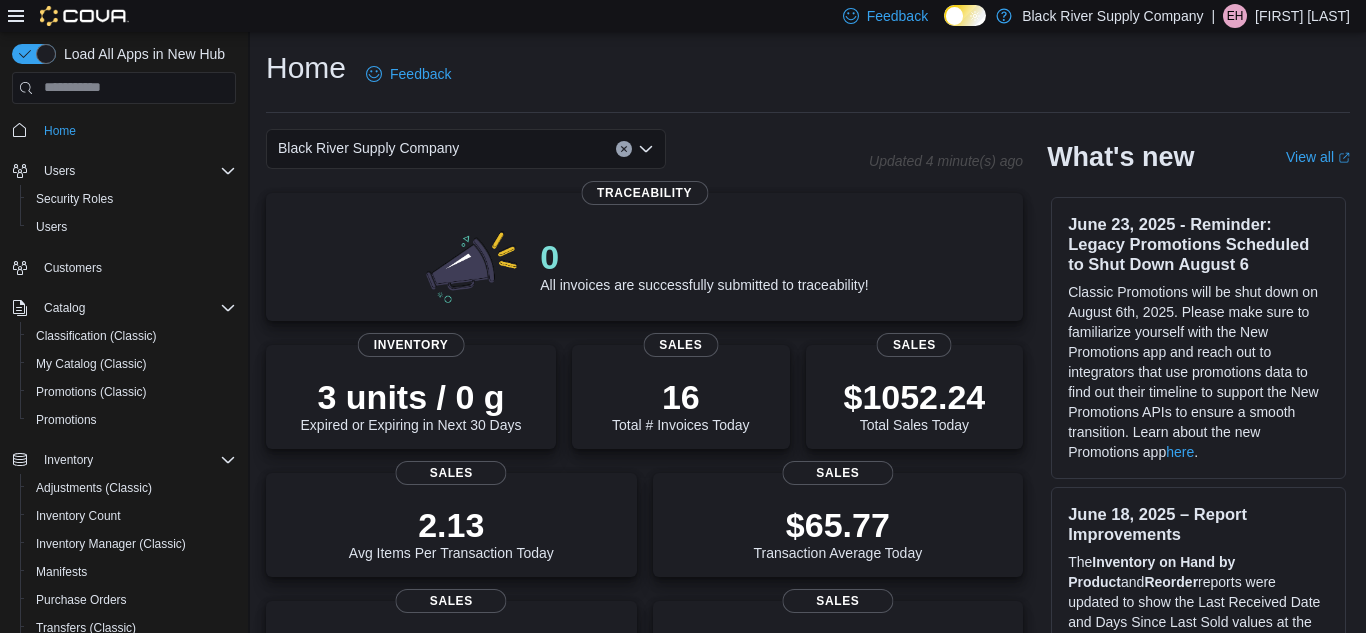 click on "Home Feedback" at bounding box center [808, 74] 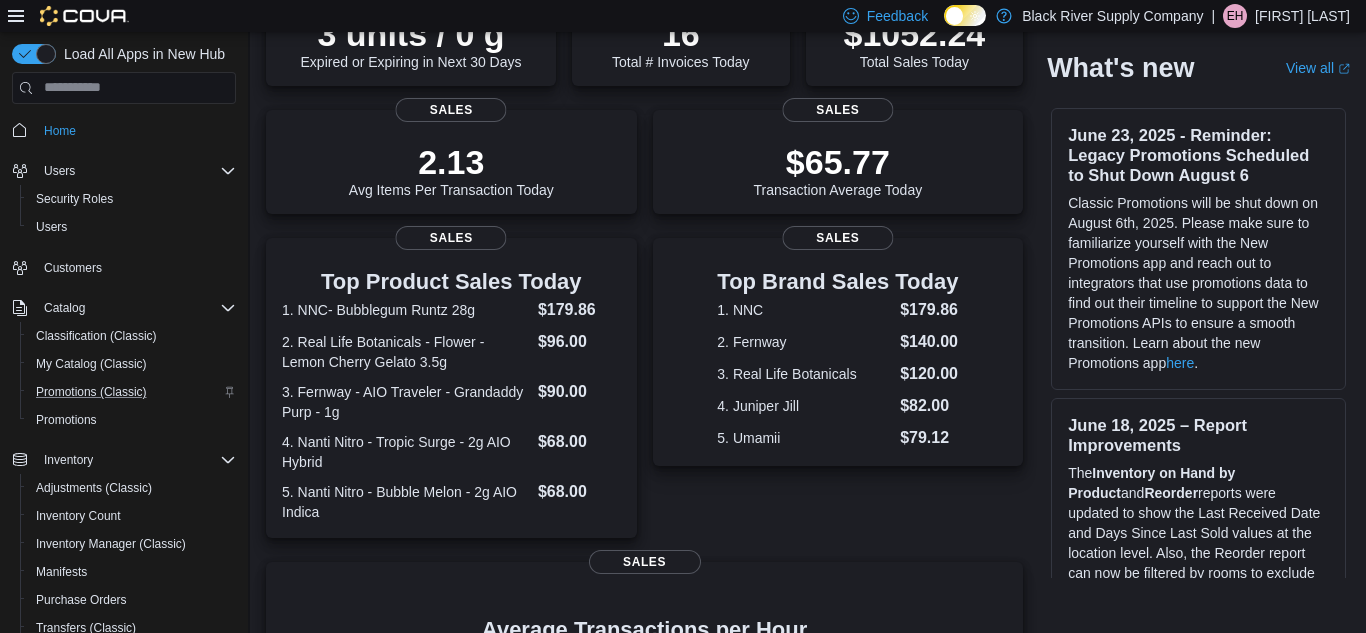 scroll, scrollTop: 368, scrollLeft: 0, axis: vertical 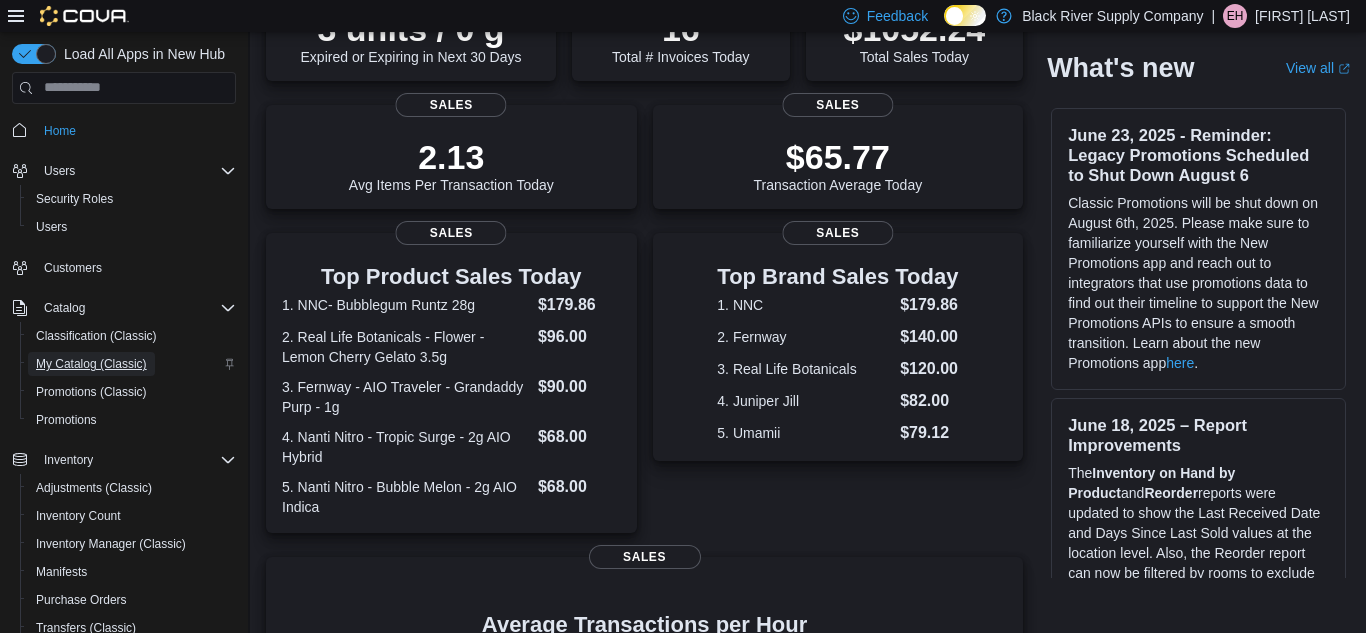 click on "My Catalog (Classic)" at bounding box center [91, 364] 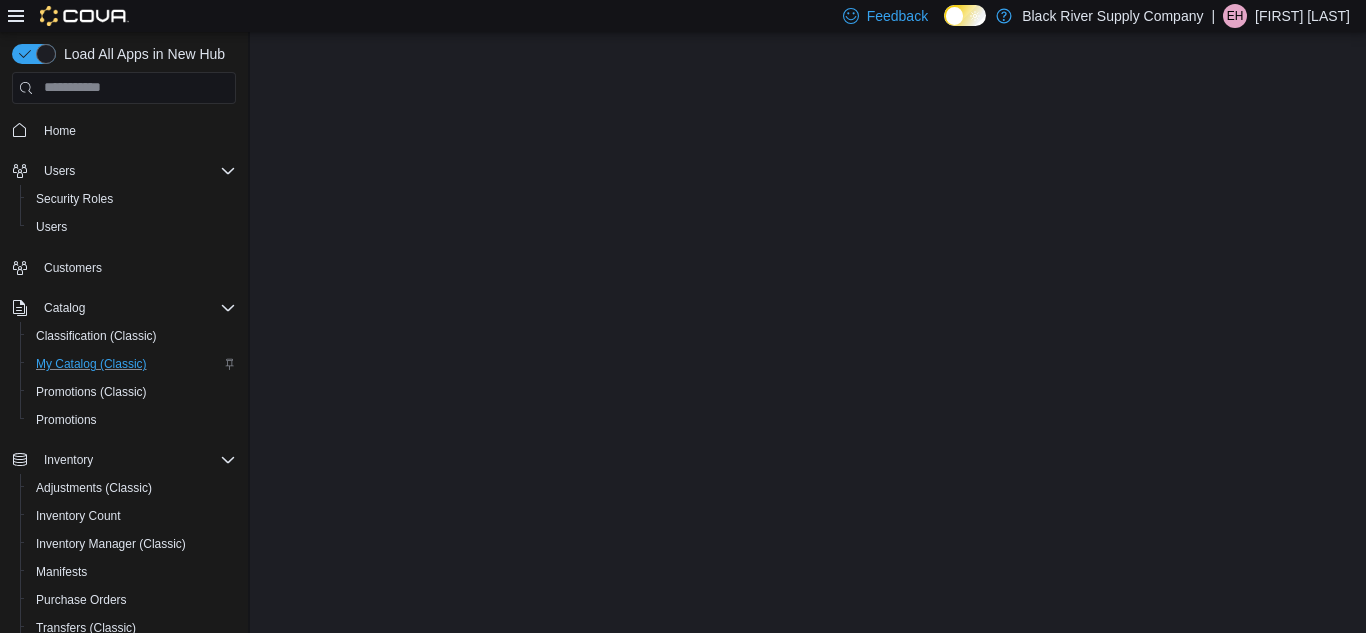 scroll, scrollTop: 0, scrollLeft: 0, axis: both 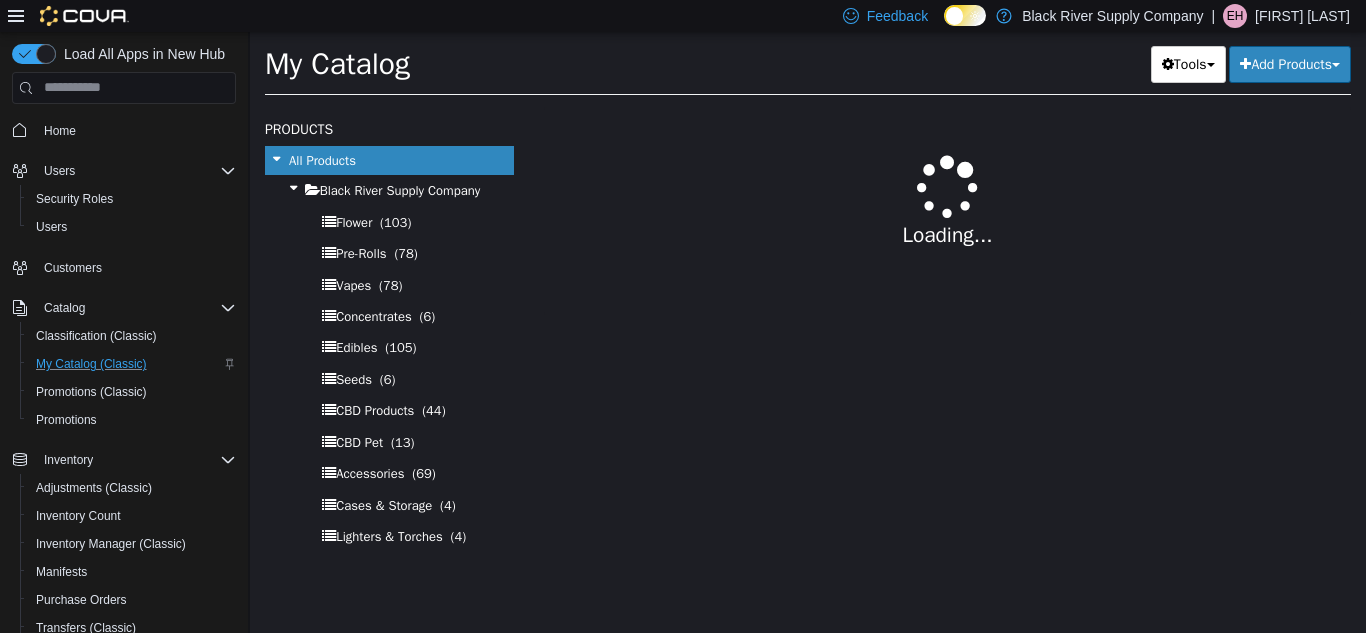 select on "**********" 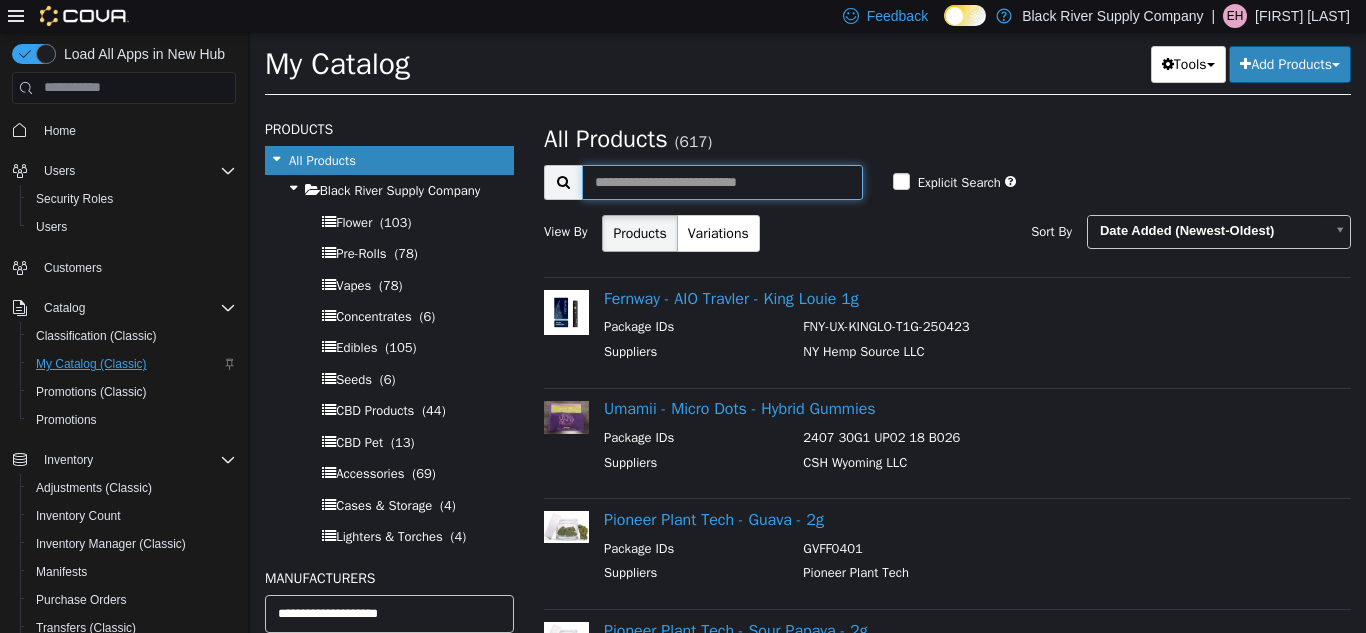 click at bounding box center (722, 181) 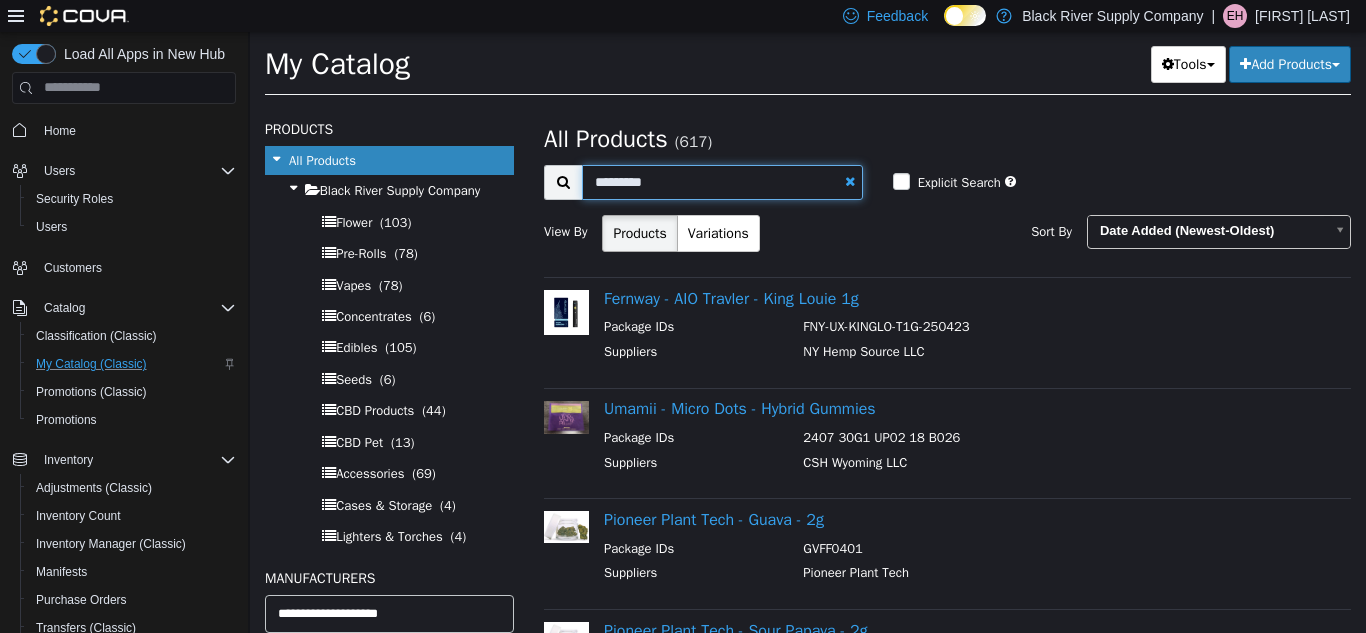 type on "********" 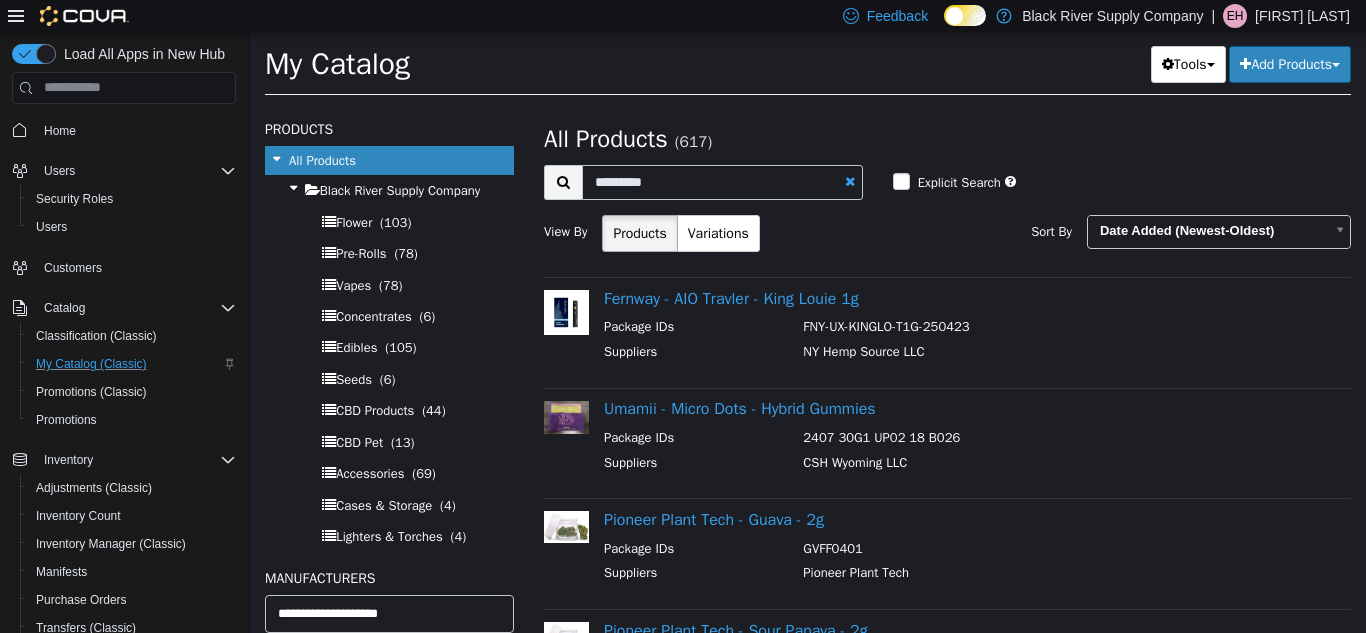 select on "**********" 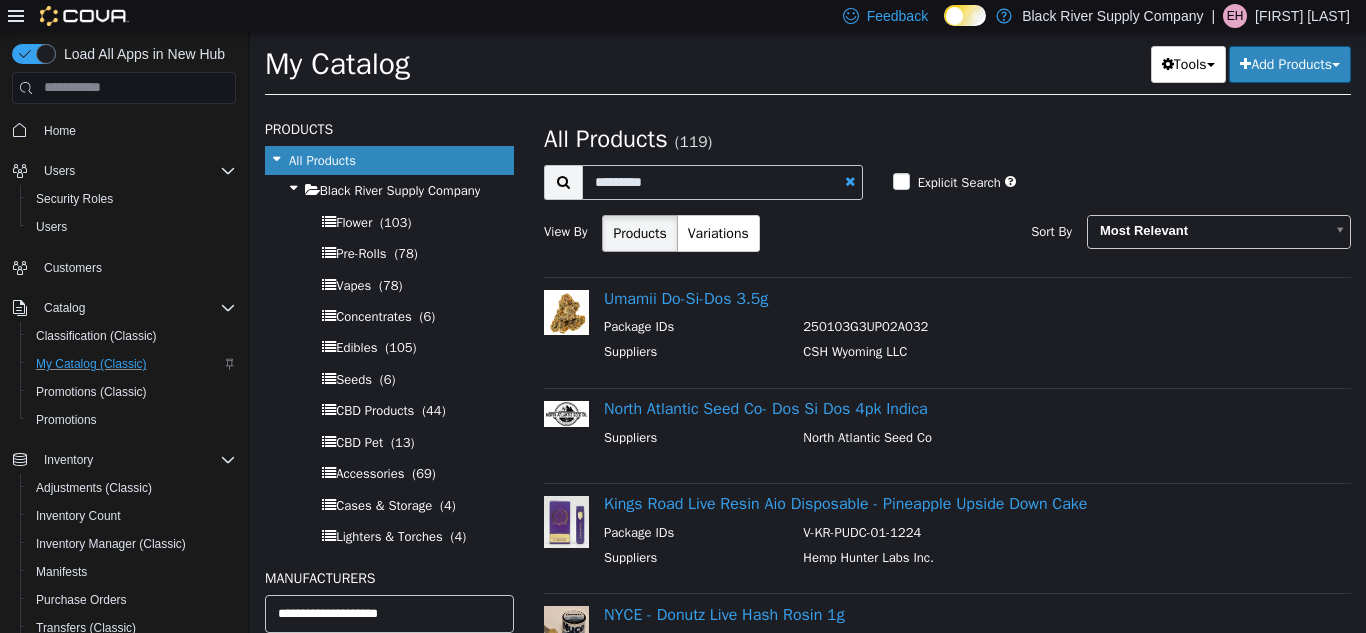 click at bounding box center [850, 180] 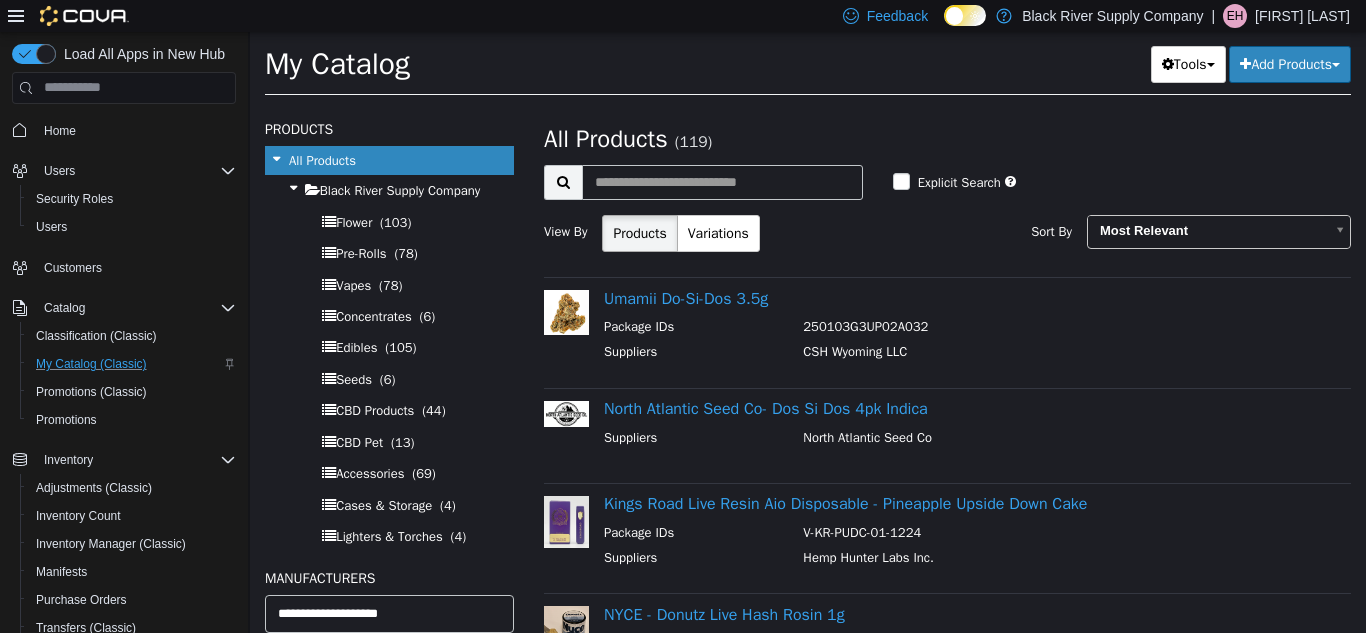 select on "**********" 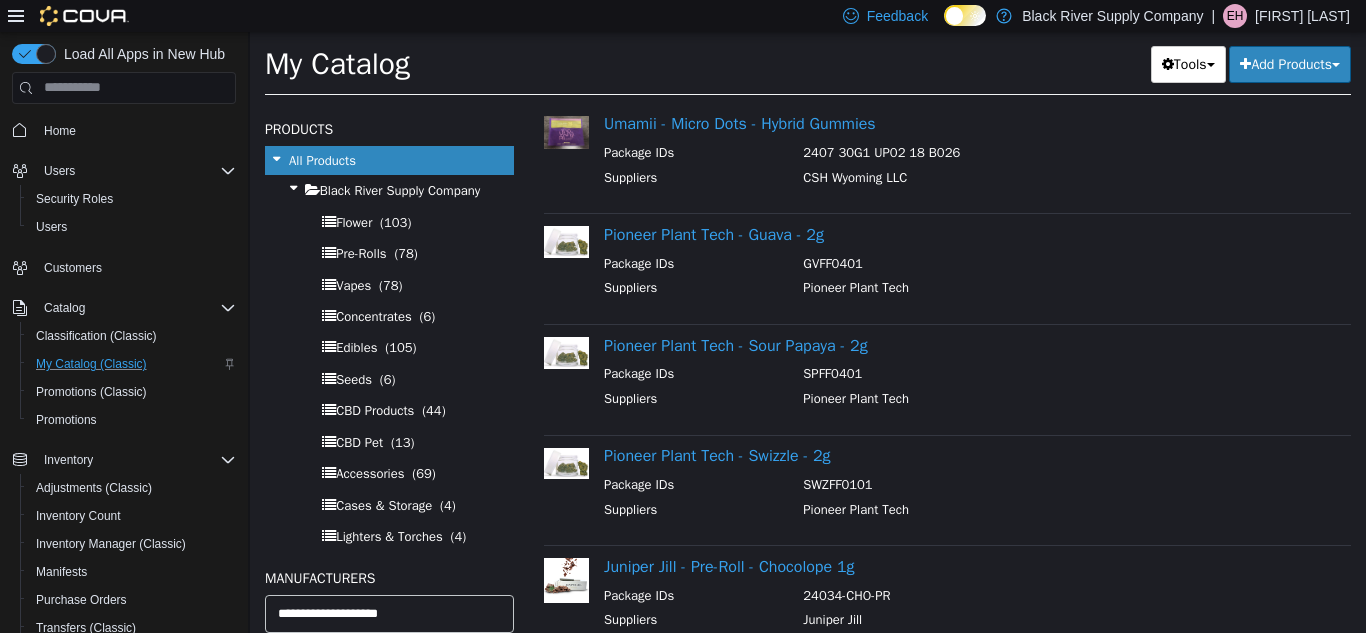 scroll, scrollTop: 345, scrollLeft: 0, axis: vertical 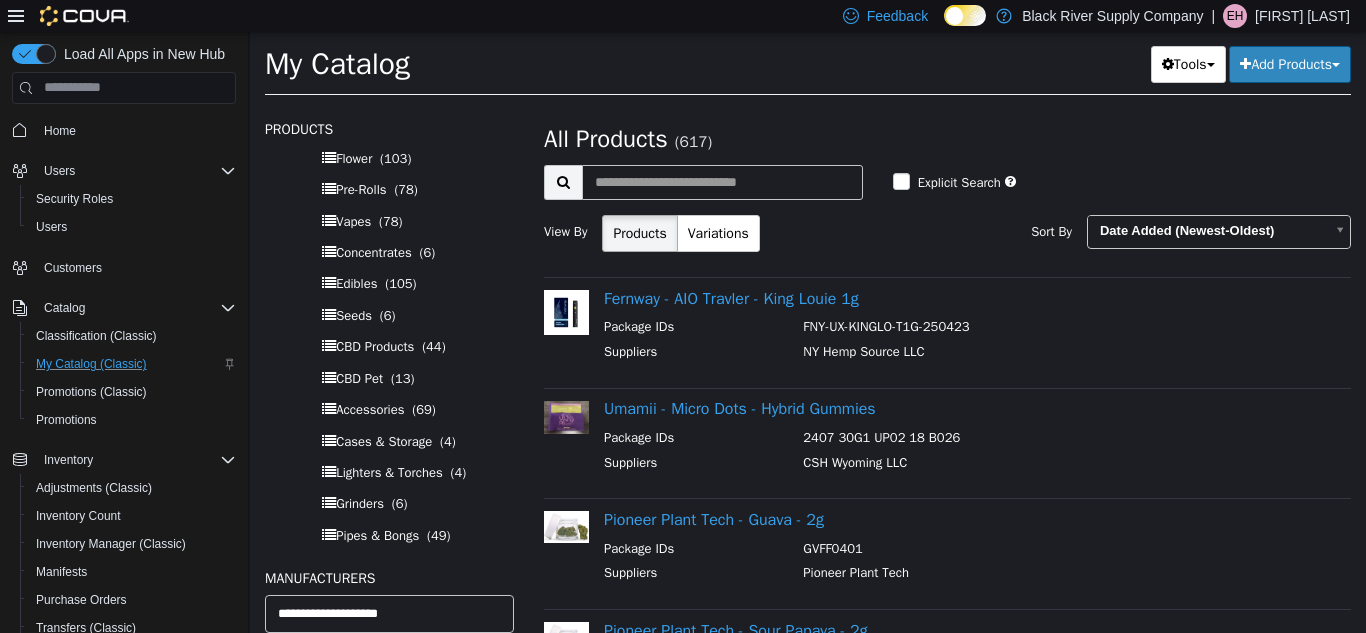 click on "Home" at bounding box center [124, 130] 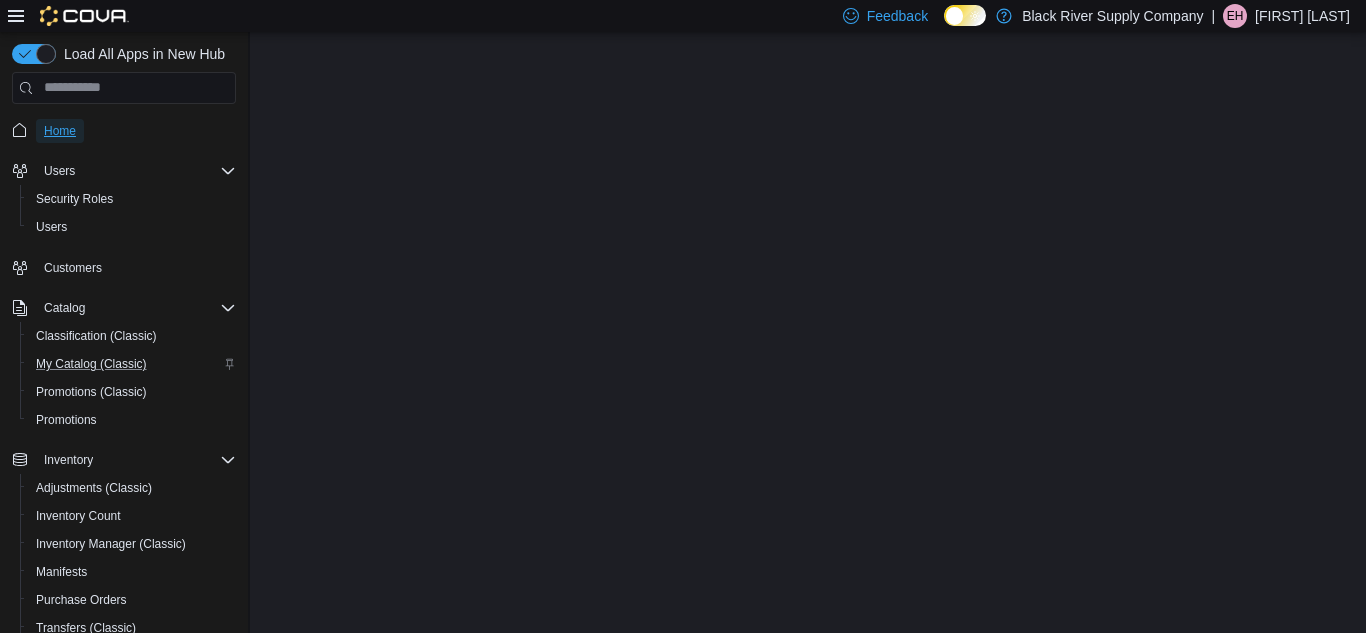 click on "Home" at bounding box center (60, 131) 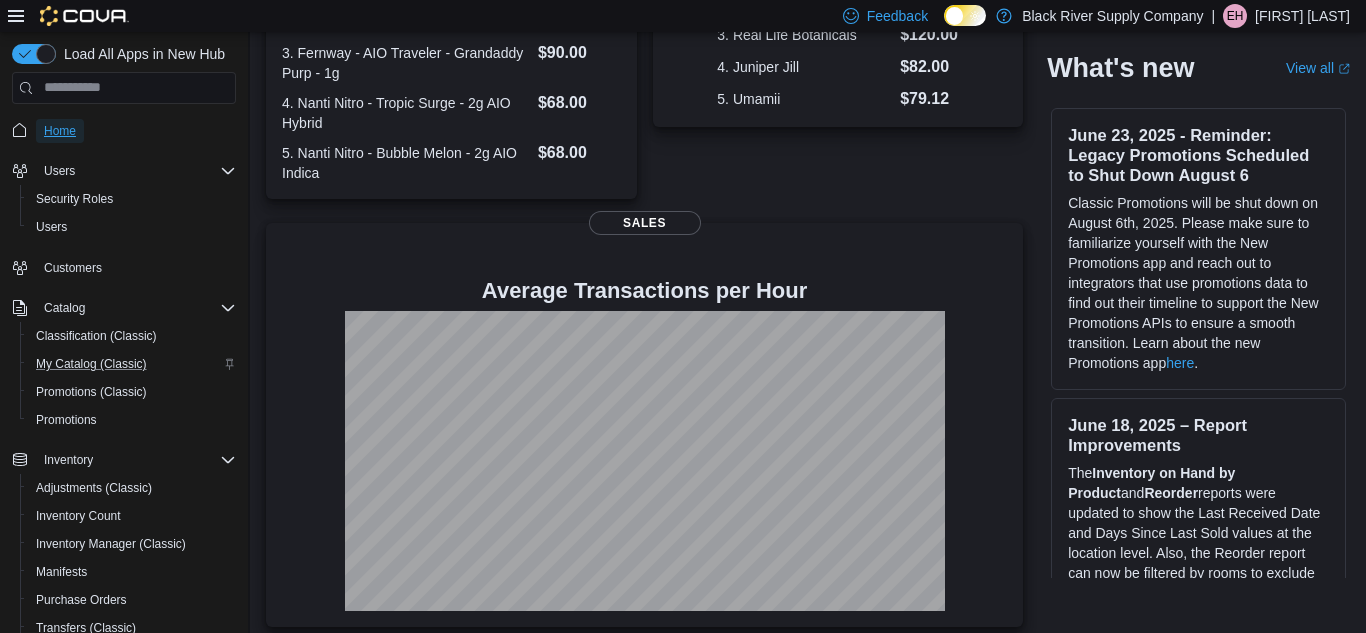 scroll, scrollTop: 0, scrollLeft: 0, axis: both 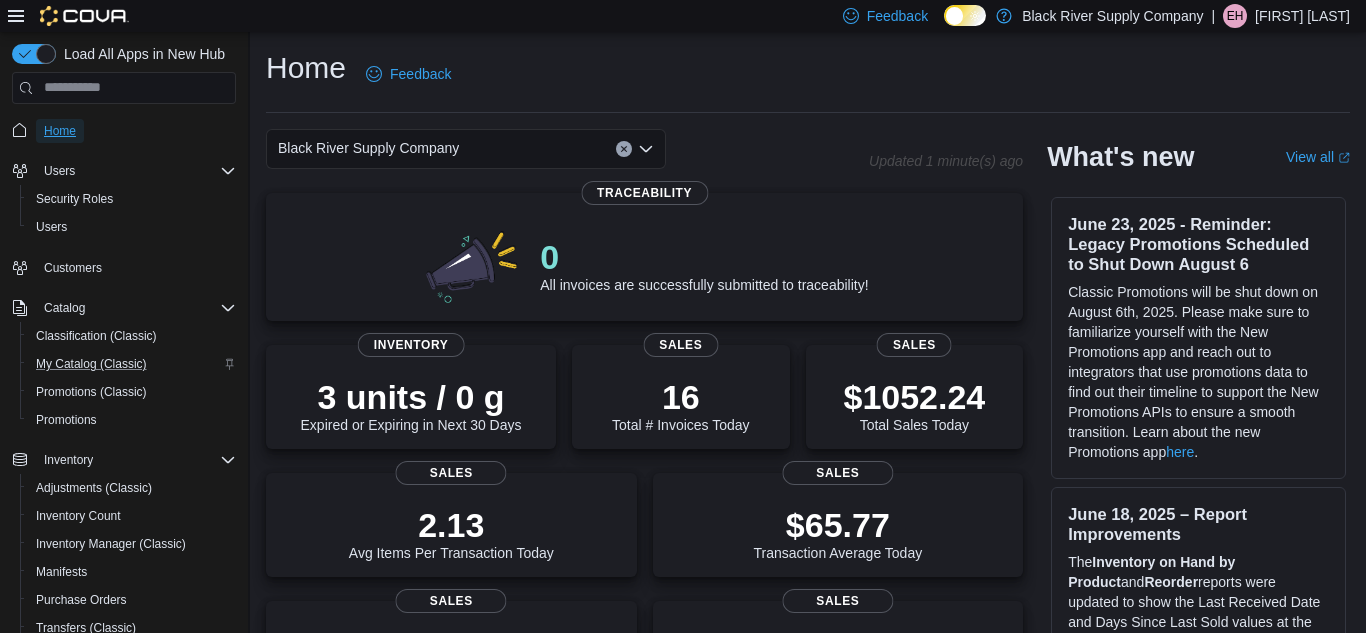click on "Home" at bounding box center (60, 131) 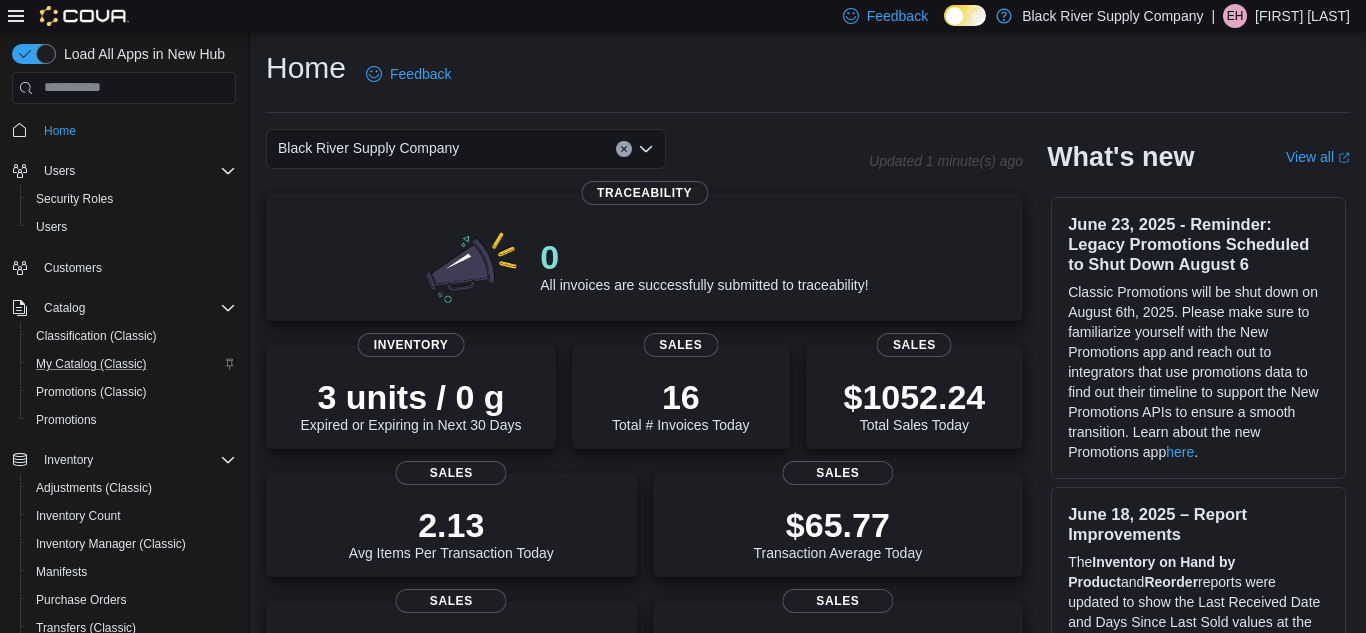 click on "Home Feedback" at bounding box center (808, 74) 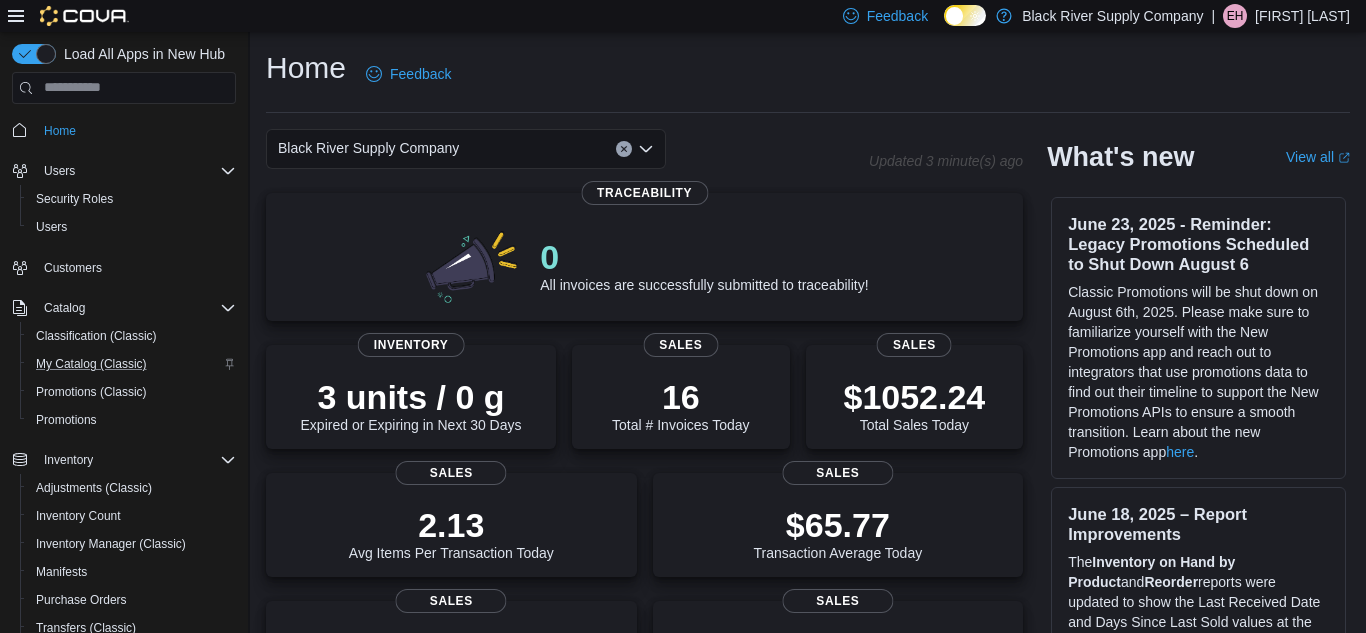 click on "Home Feedback" at bounding box center [808, 74] 